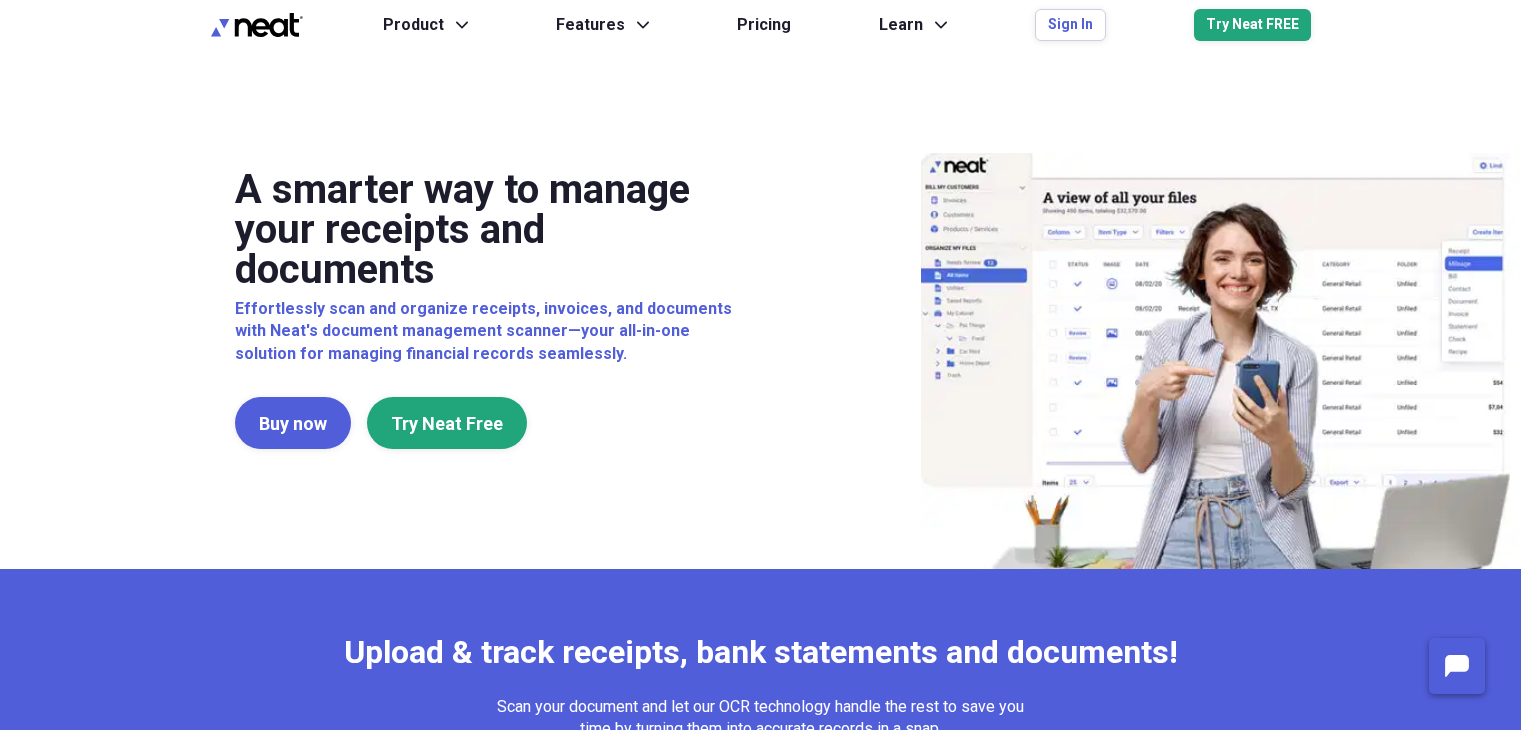 scroll, scrollTop: 0, scrollLeft: 0, axis: both 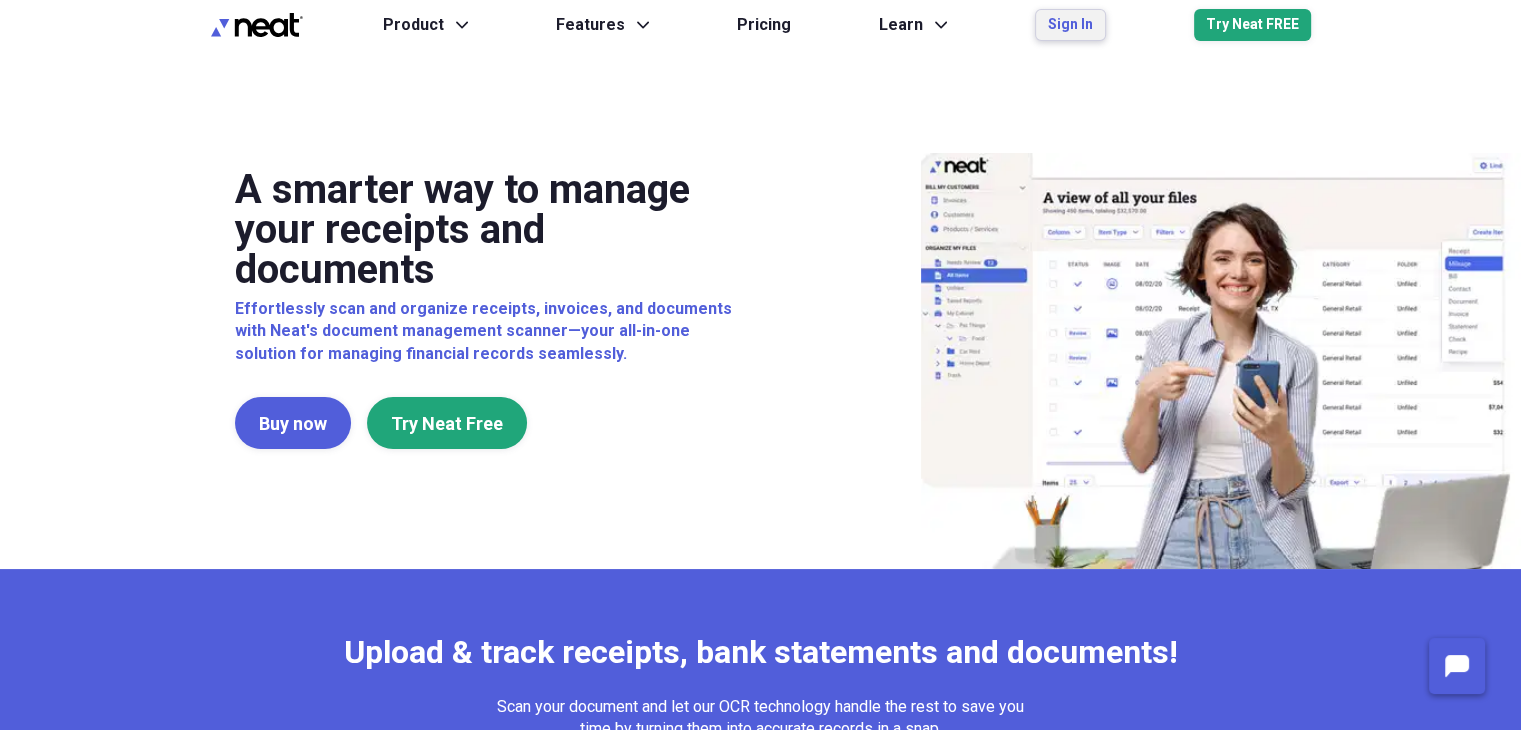 click on "Sign In" at bounding box center [1070, 25] 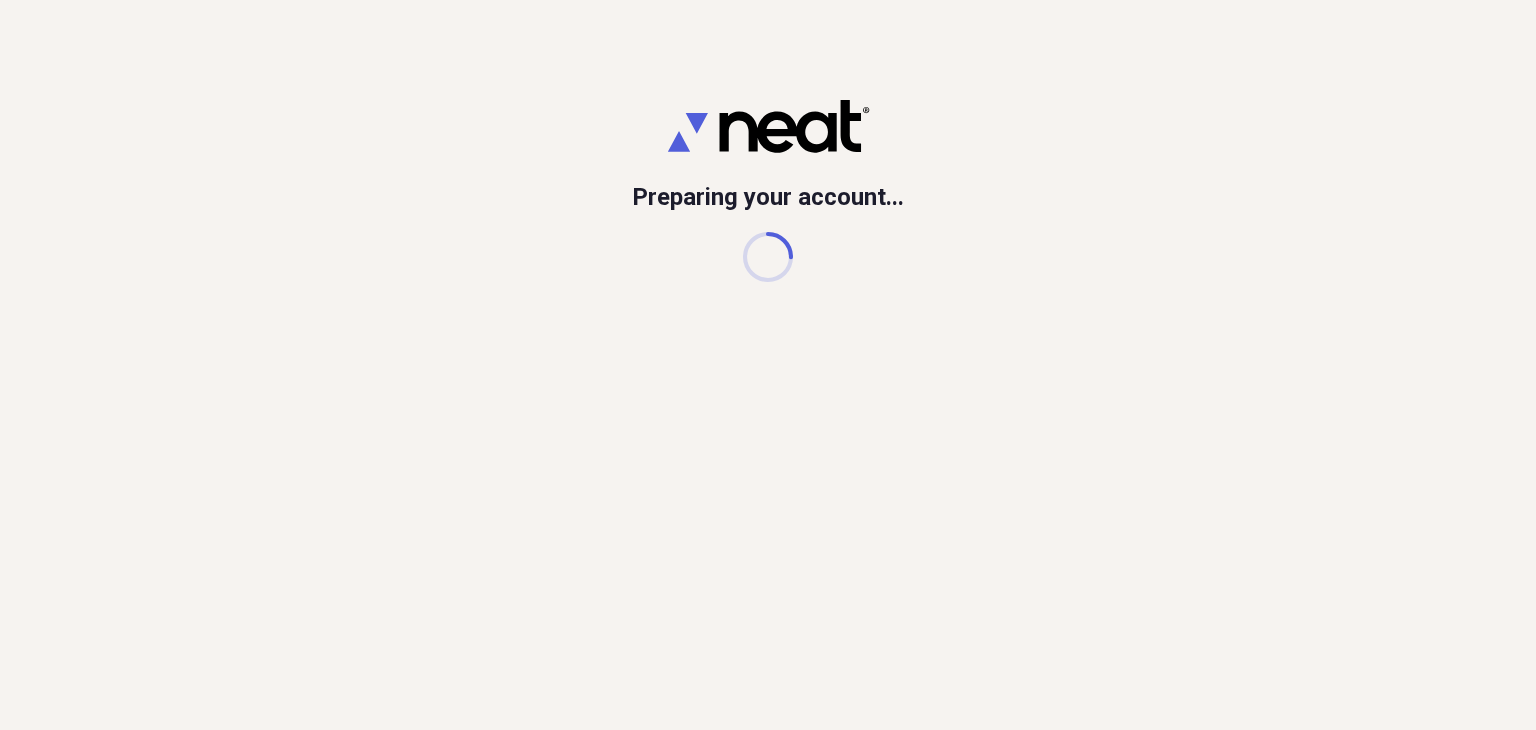 scroll, scrollTop: 0, scrollLeft: 0, axis: both 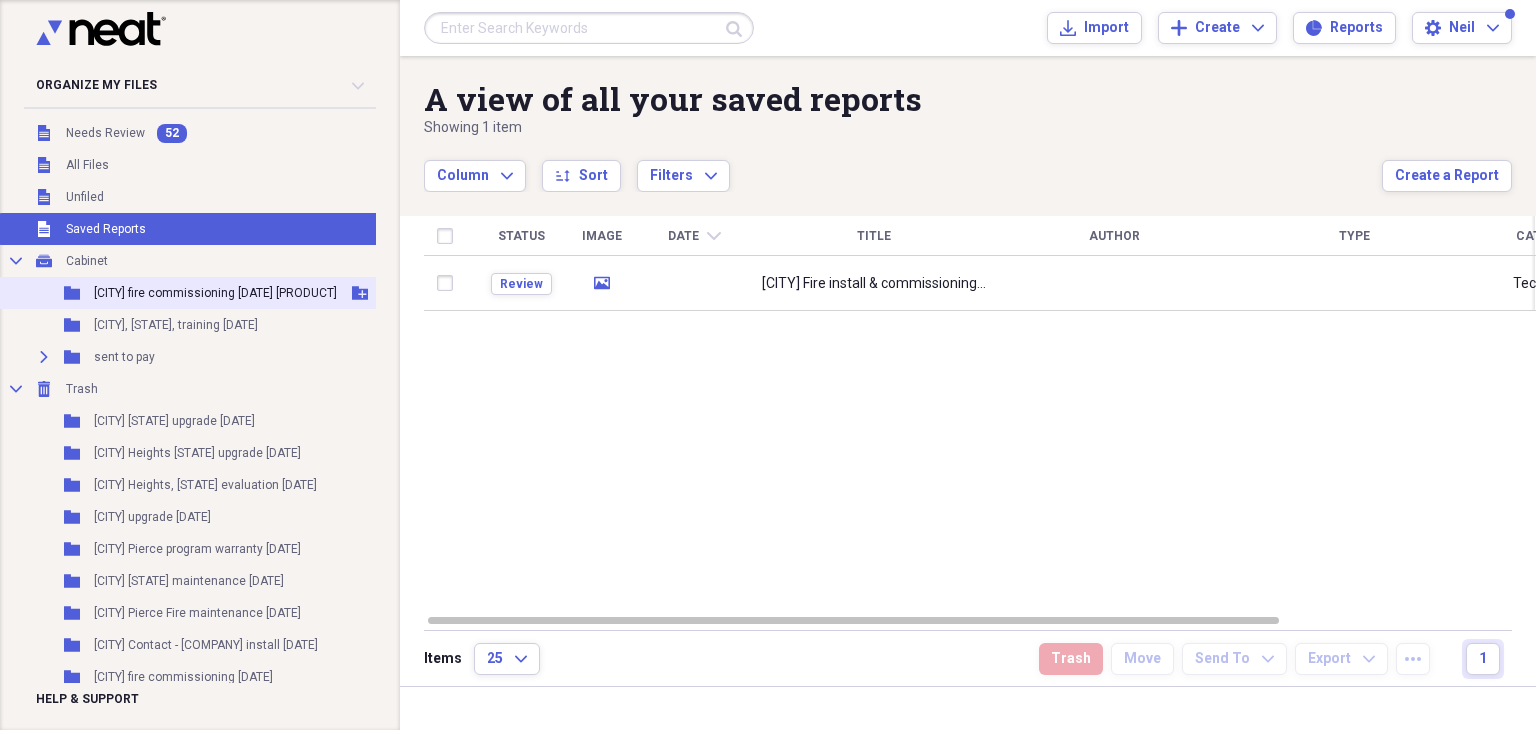 click on "[CITY] fire commissioning  [DATE] [PRODUCT]" at bounding box center (215, 293) 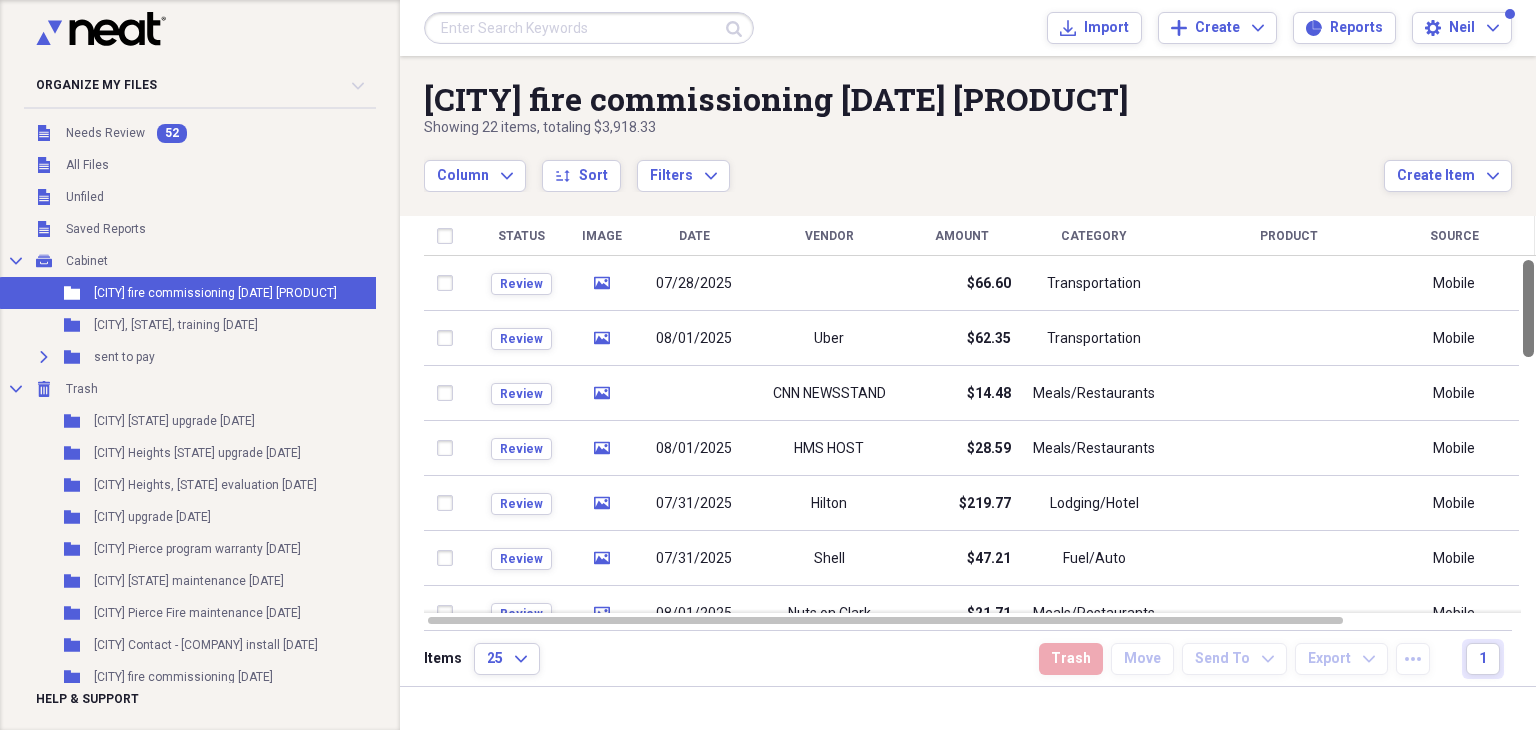 drag, startPoint x: 1535, startPoint y: 342, endPoint x: 1461, endPoint y: 223, distance: 140.13208 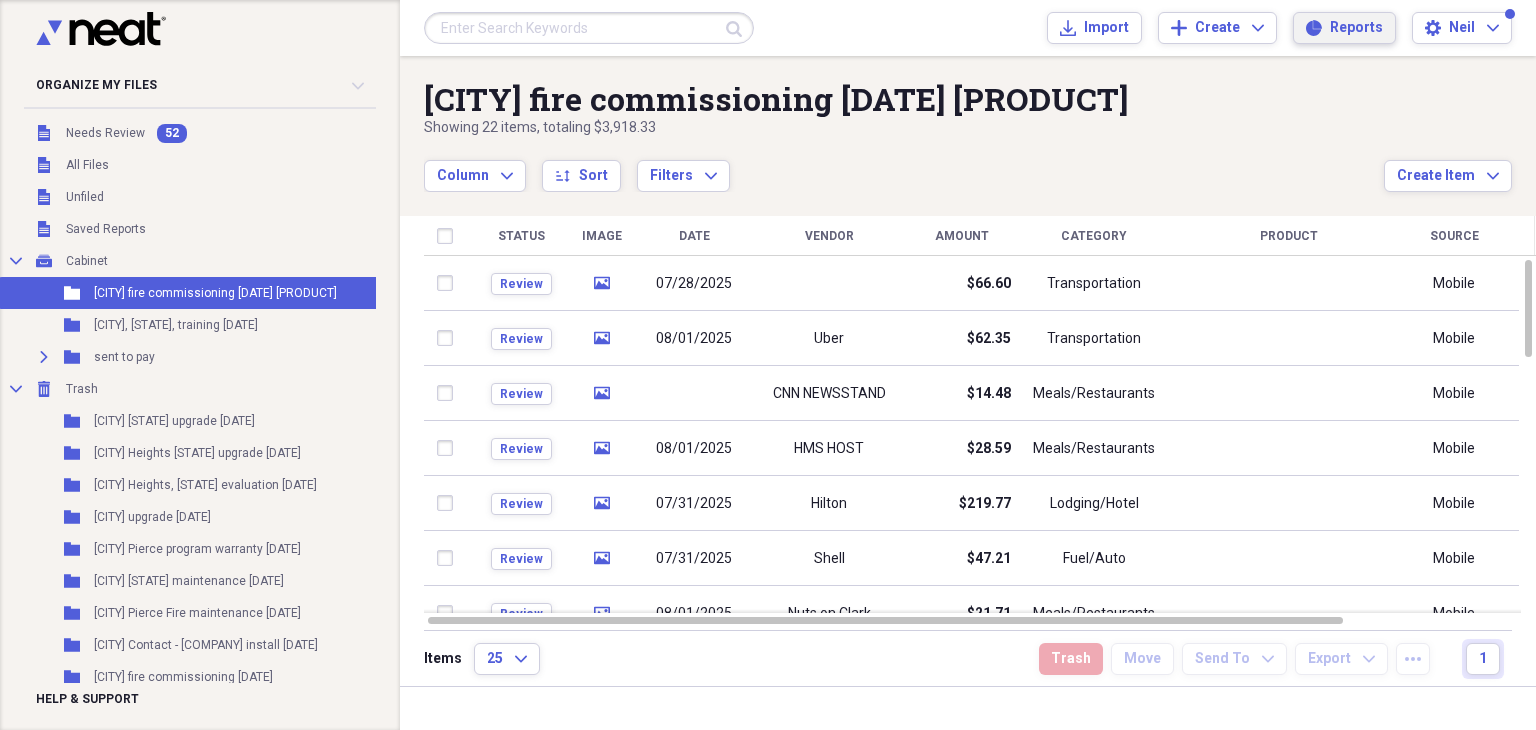 click on "Reports" at bounding box center (1356, 28) 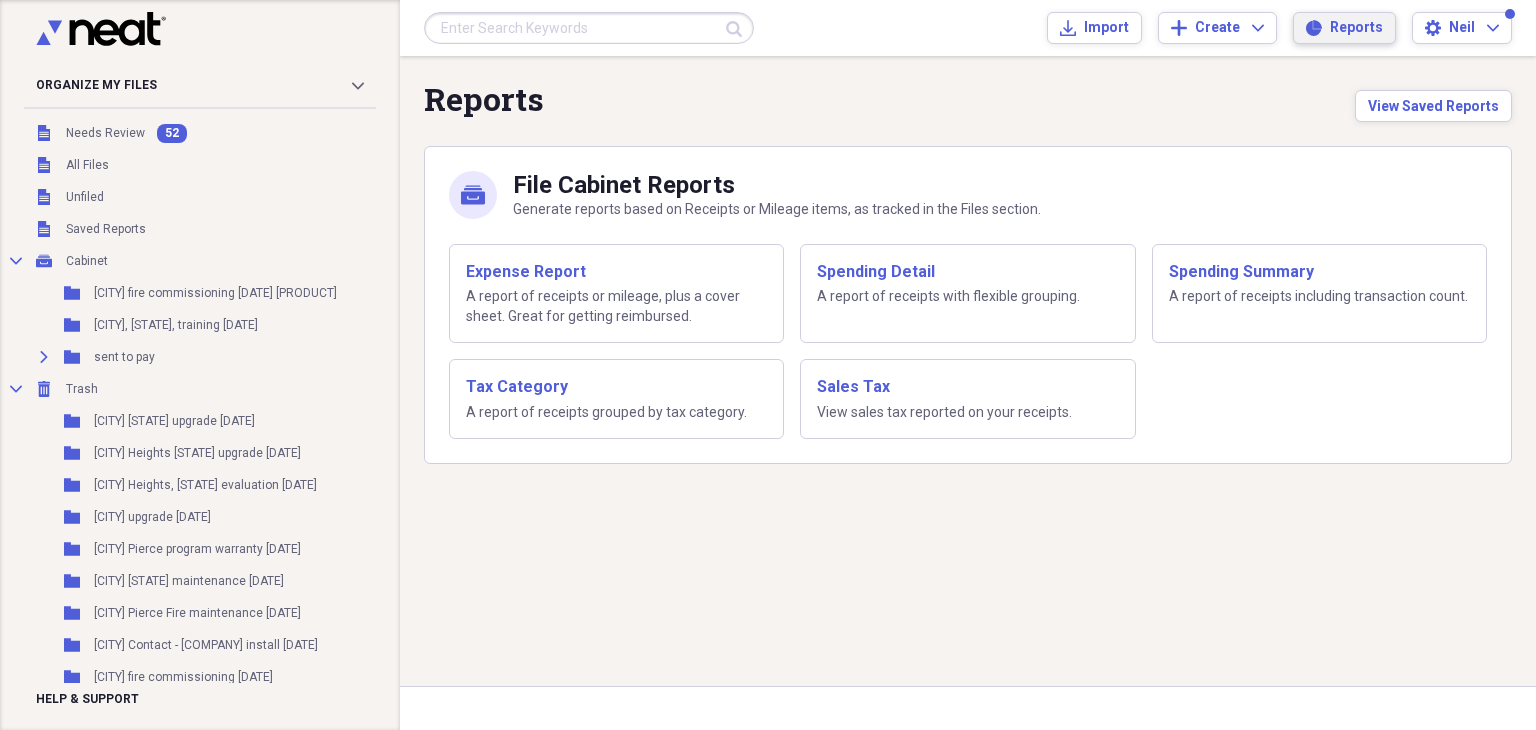 click on "Reports" at bounding box center [1356, 28] 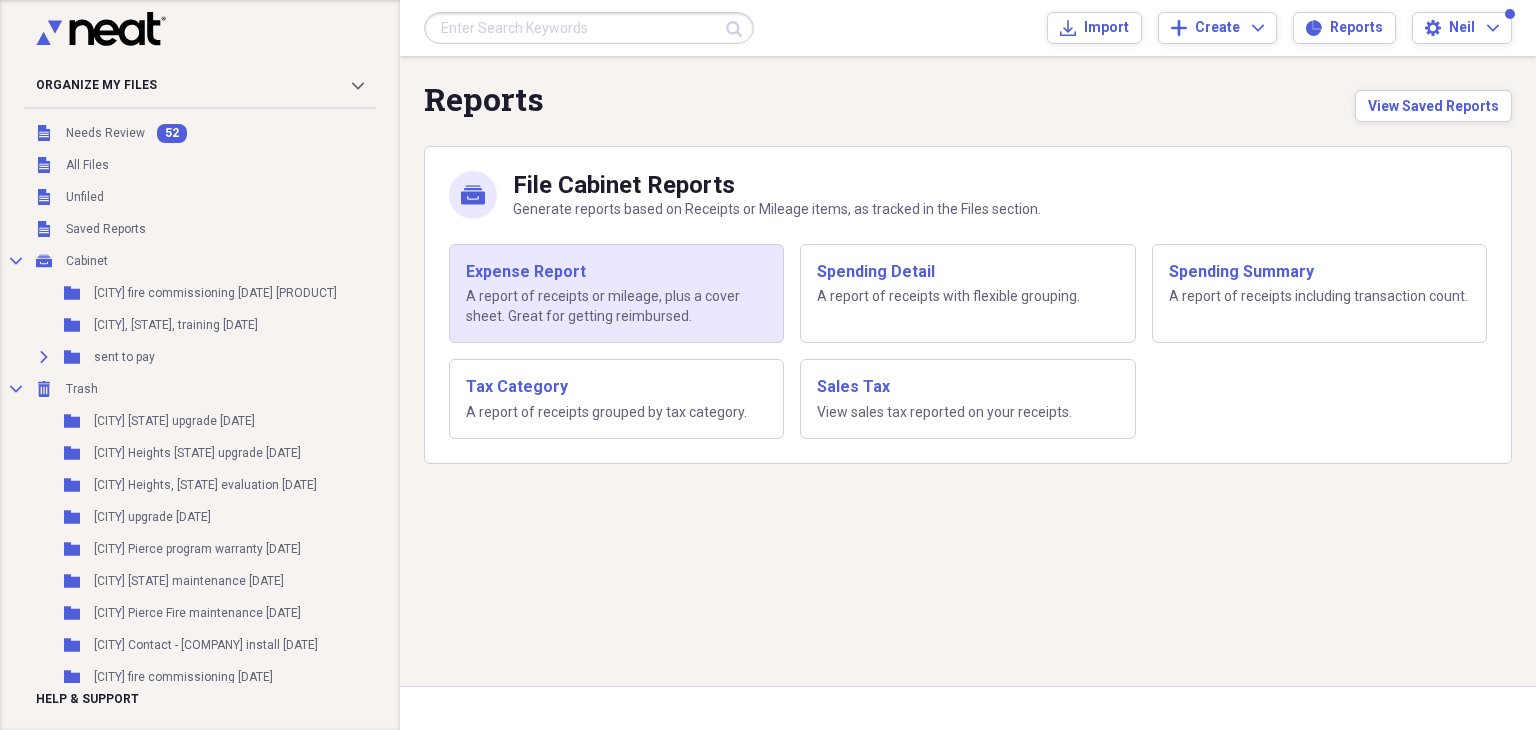 click on "Expense Report" at bounding box center (616, 272) 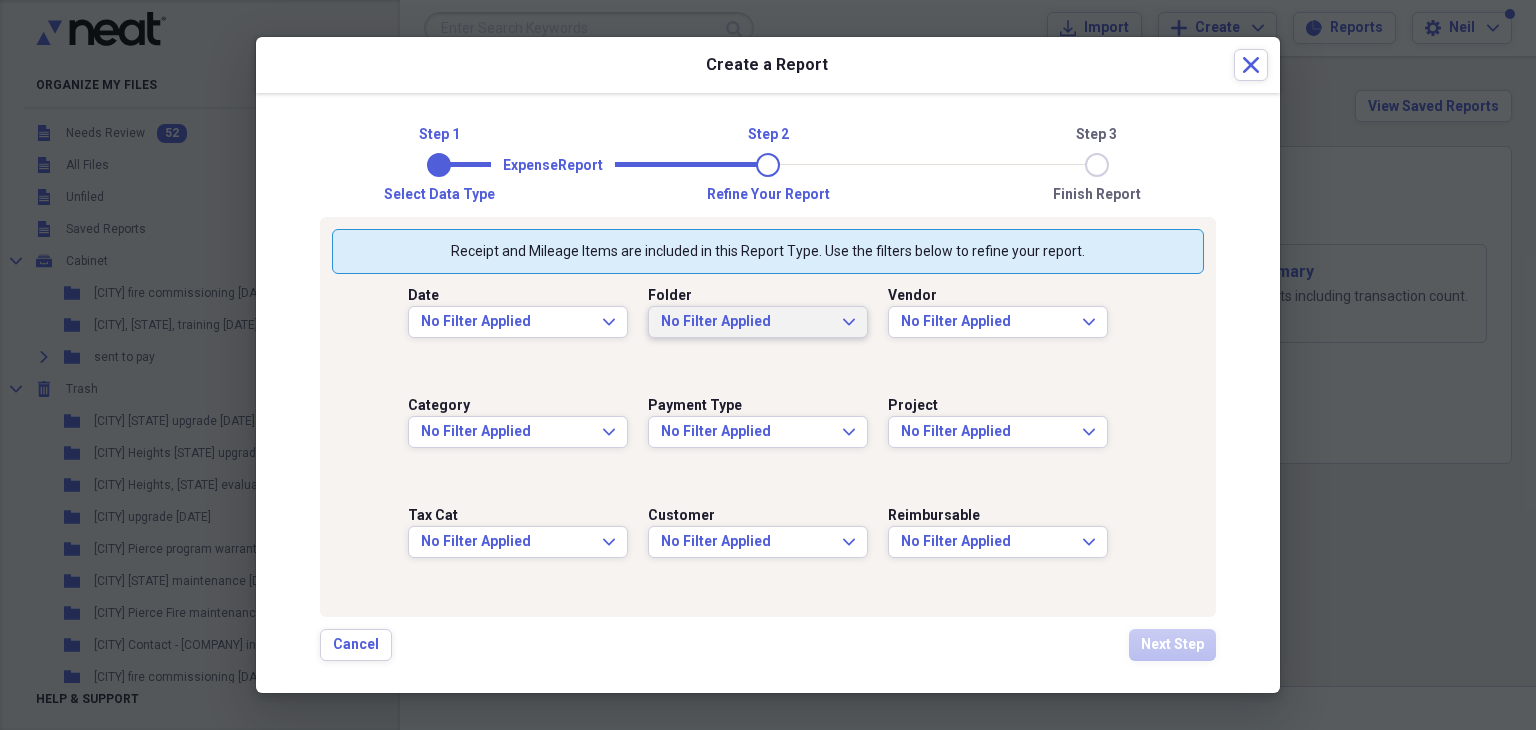 click on "Expand" 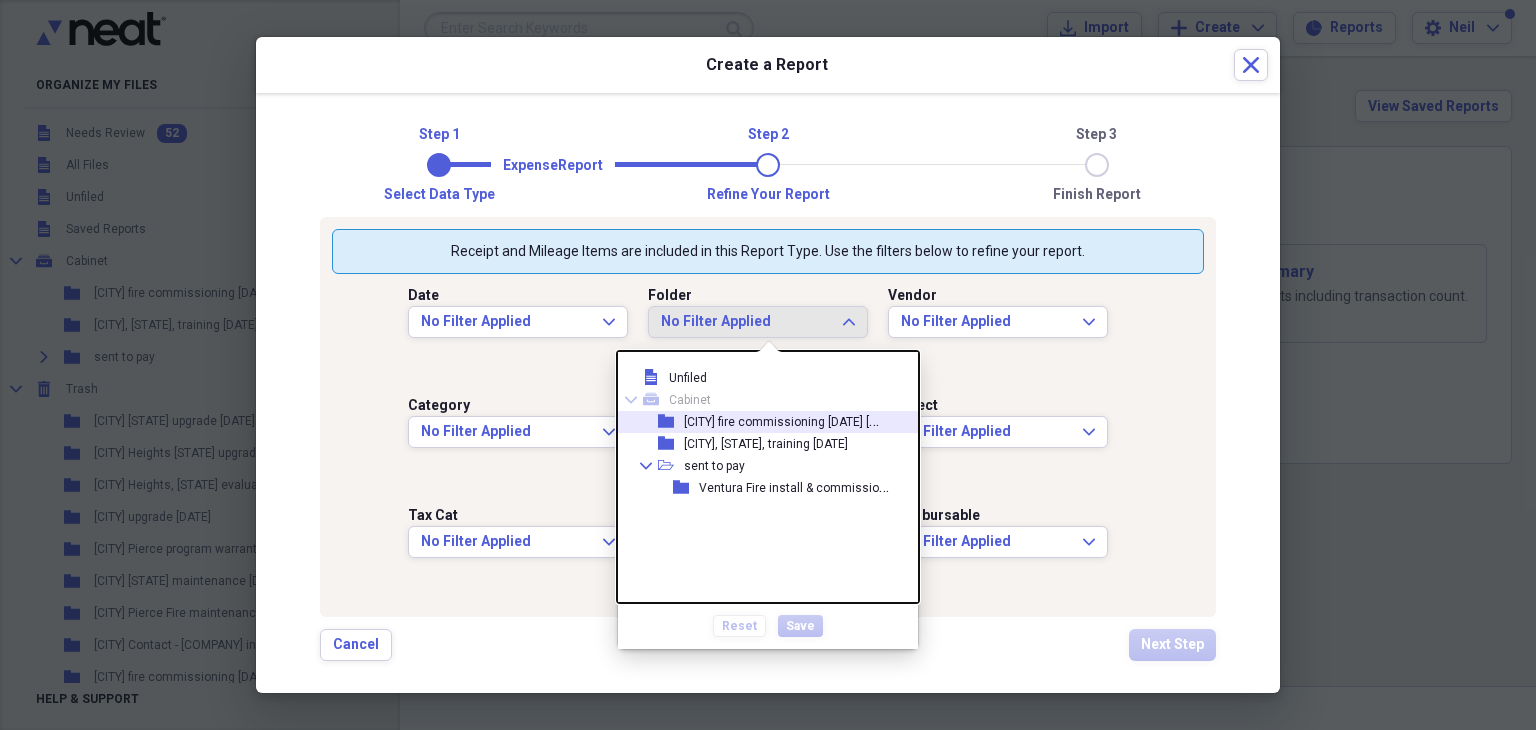 click on "[CITY] fire commissioning [DATE] coffee" at bounding box center (805, 420) 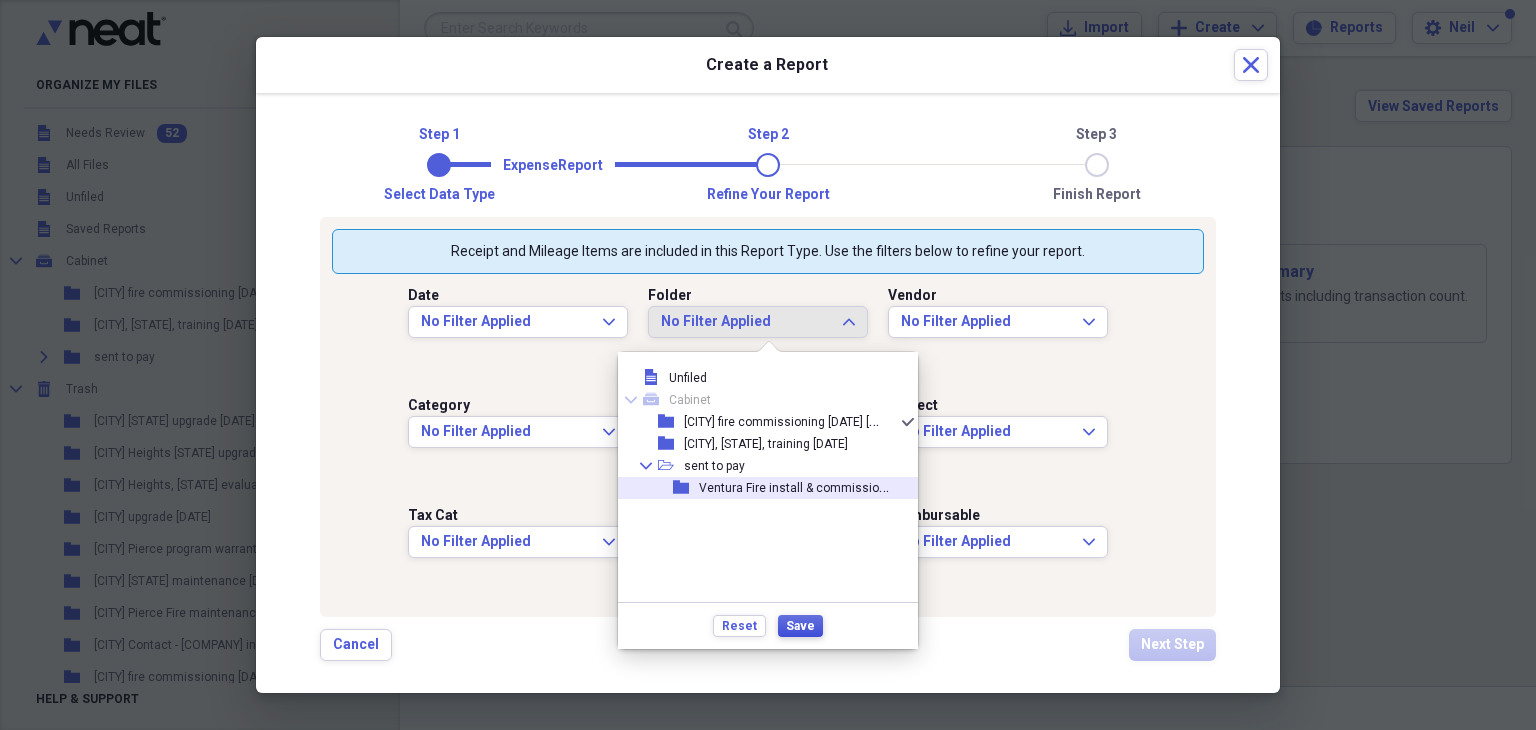 click on "Save" at bounding box center [800, 626] 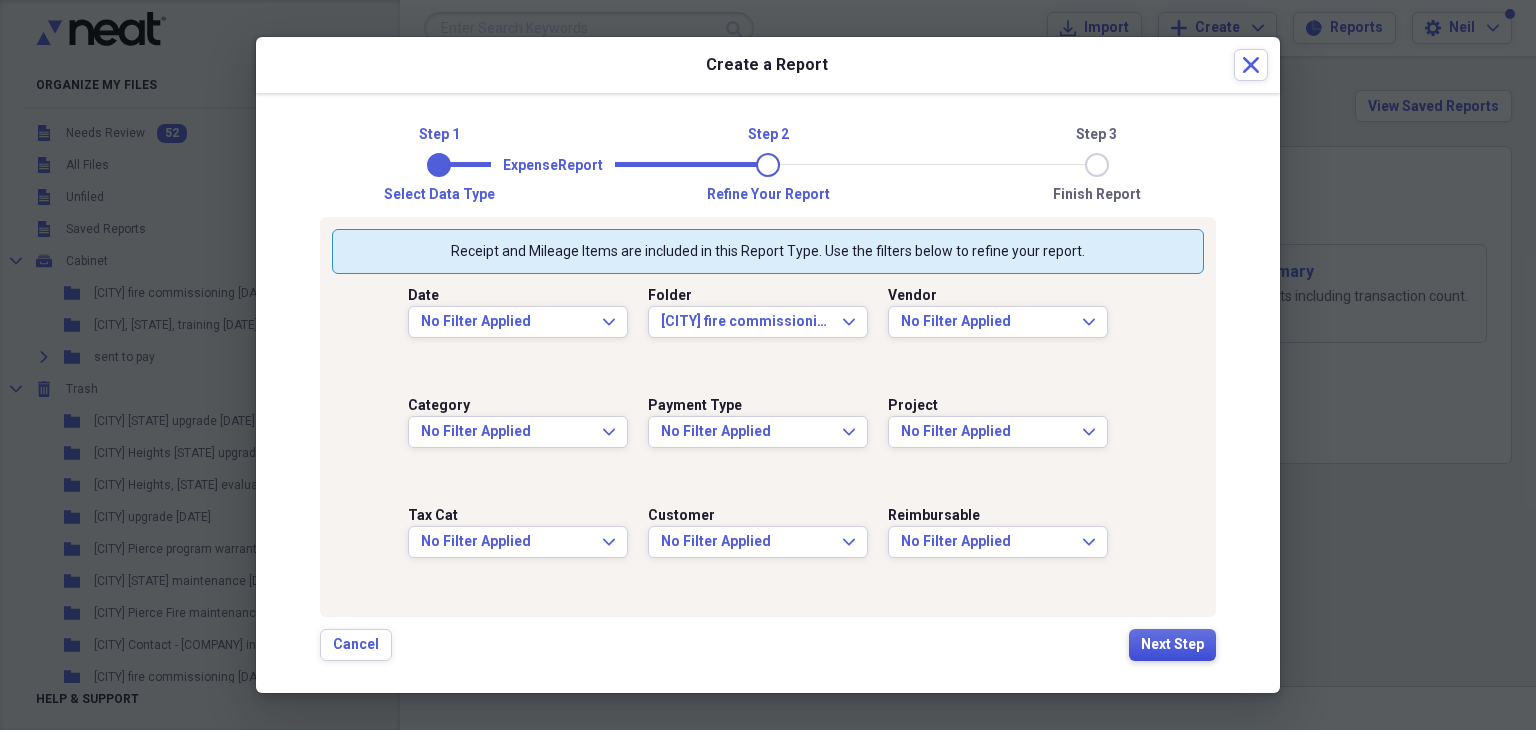 click on "Next Step" at bounding box center [1172, 645] 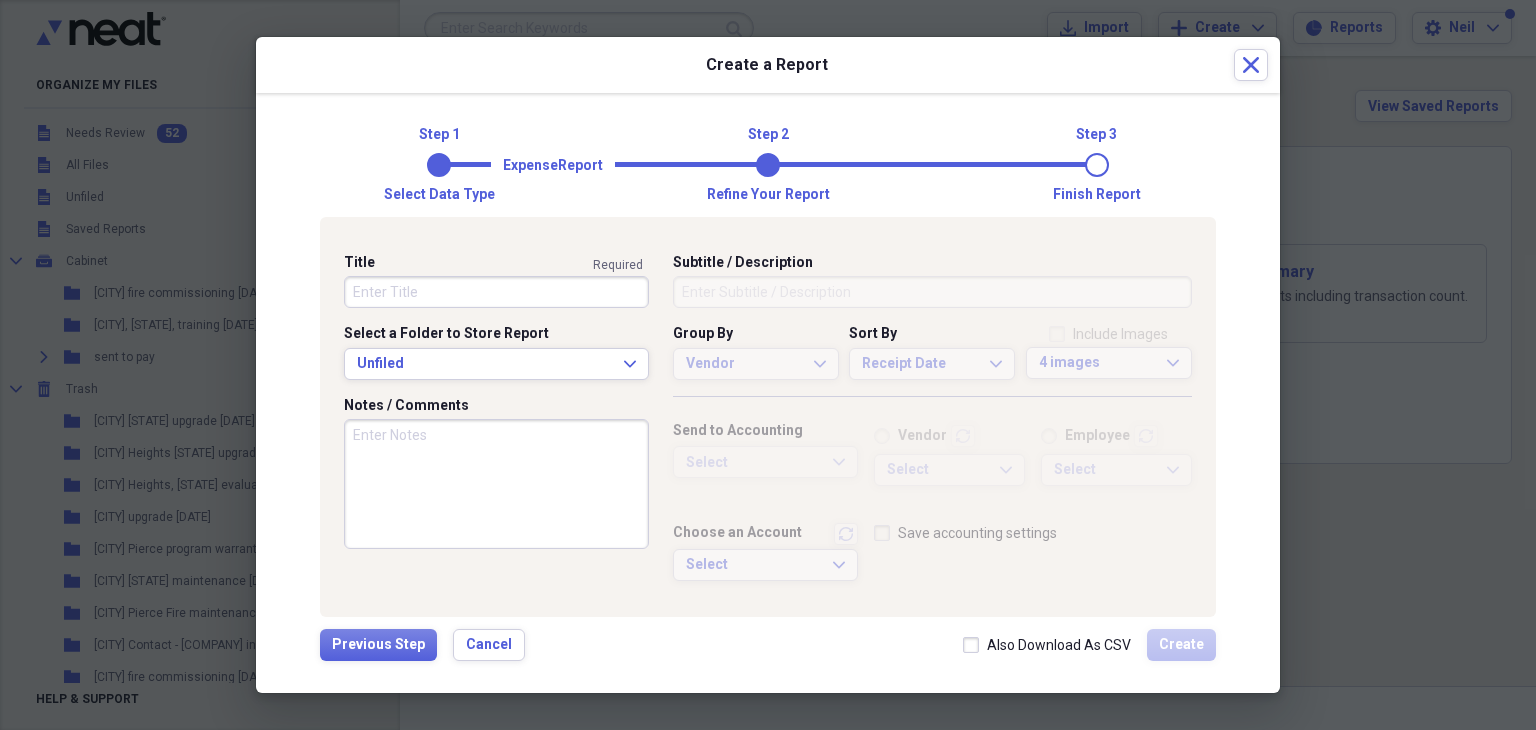 click on "Title" at bounding box center [496, 292] 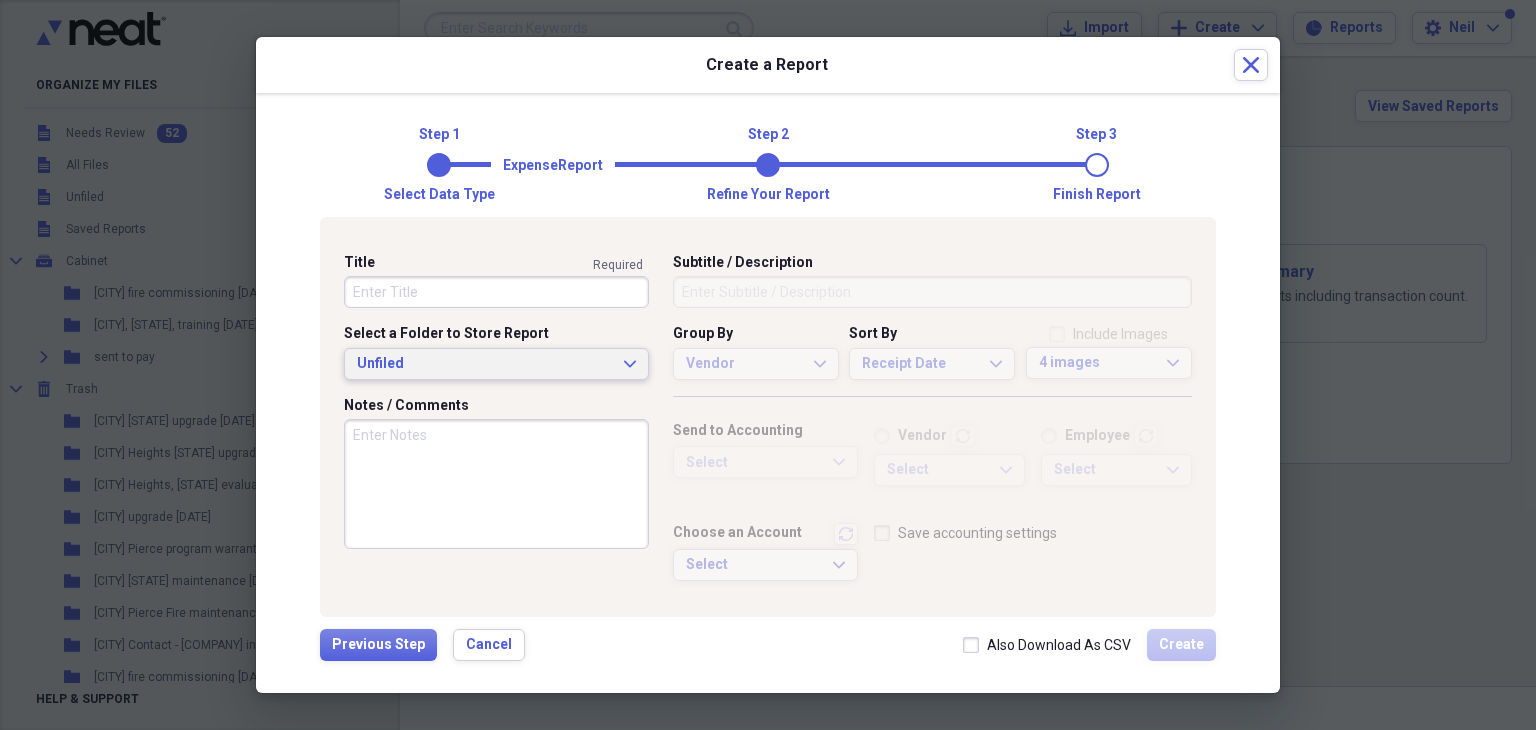 click on "Select a Folder to Store Report Unfiled Expand" at bounding box center [496, 352] 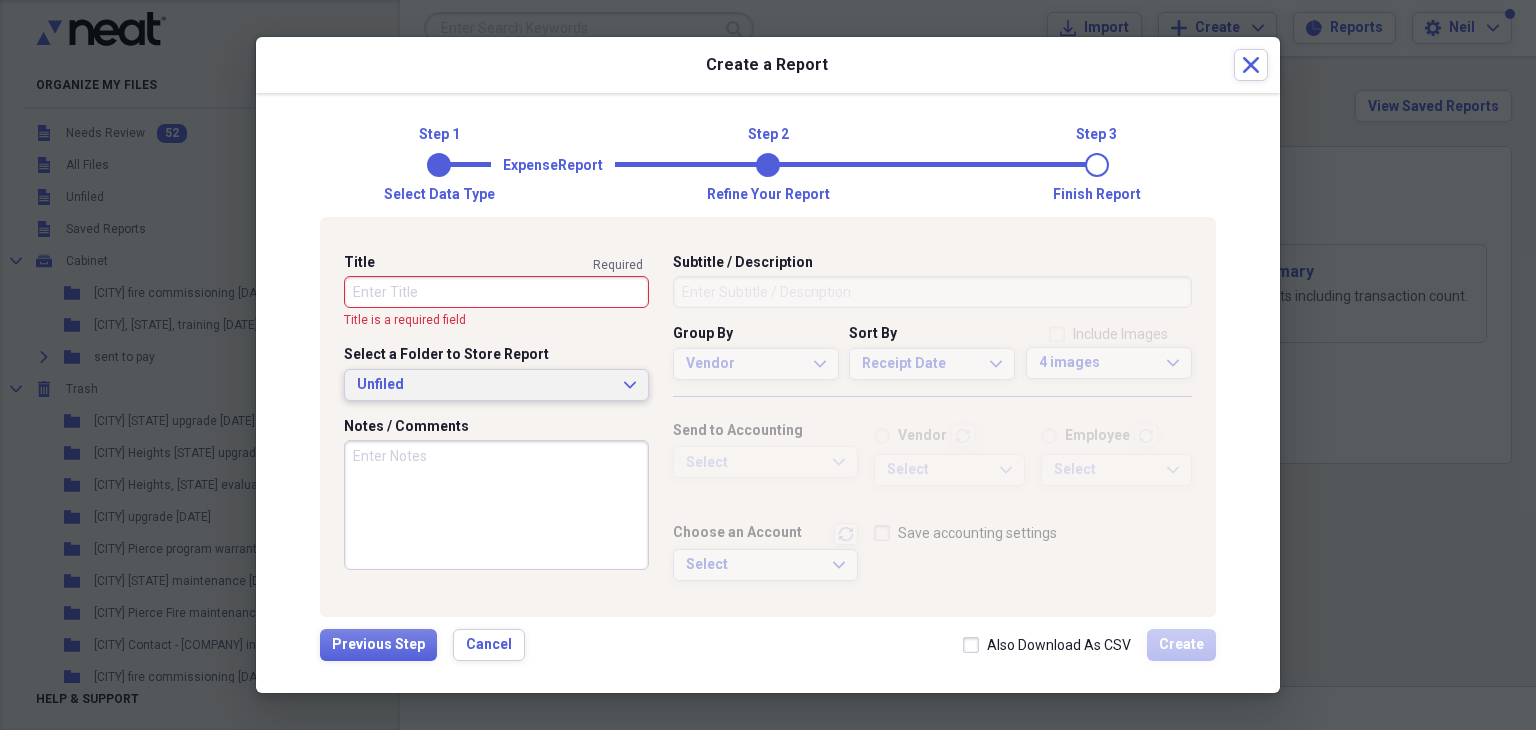 click on "Expand" 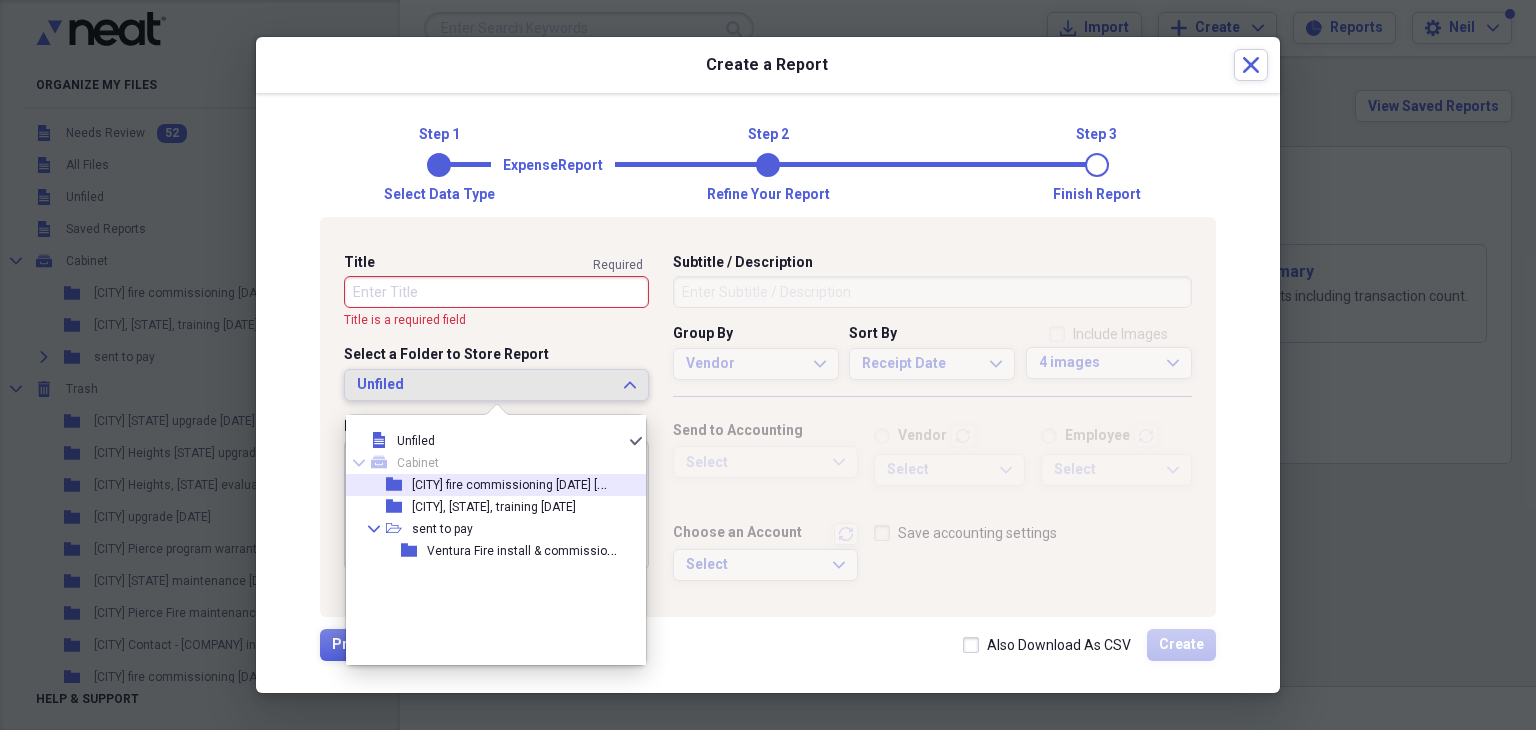 click on "[CITY] fire commissioning [DATE] coffee" at bounding box center (533, 483) 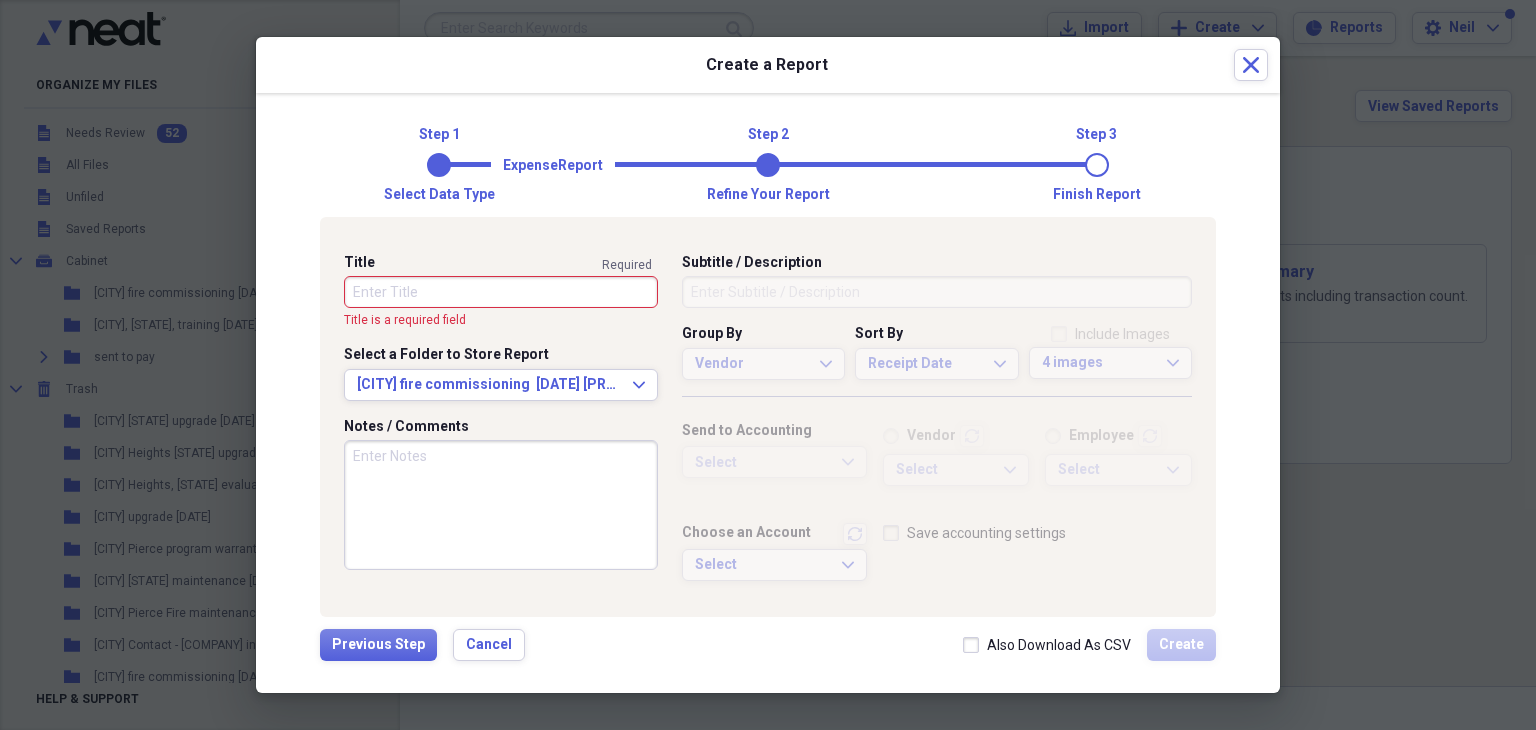 click on "Title" at bounding box center (501, 292) 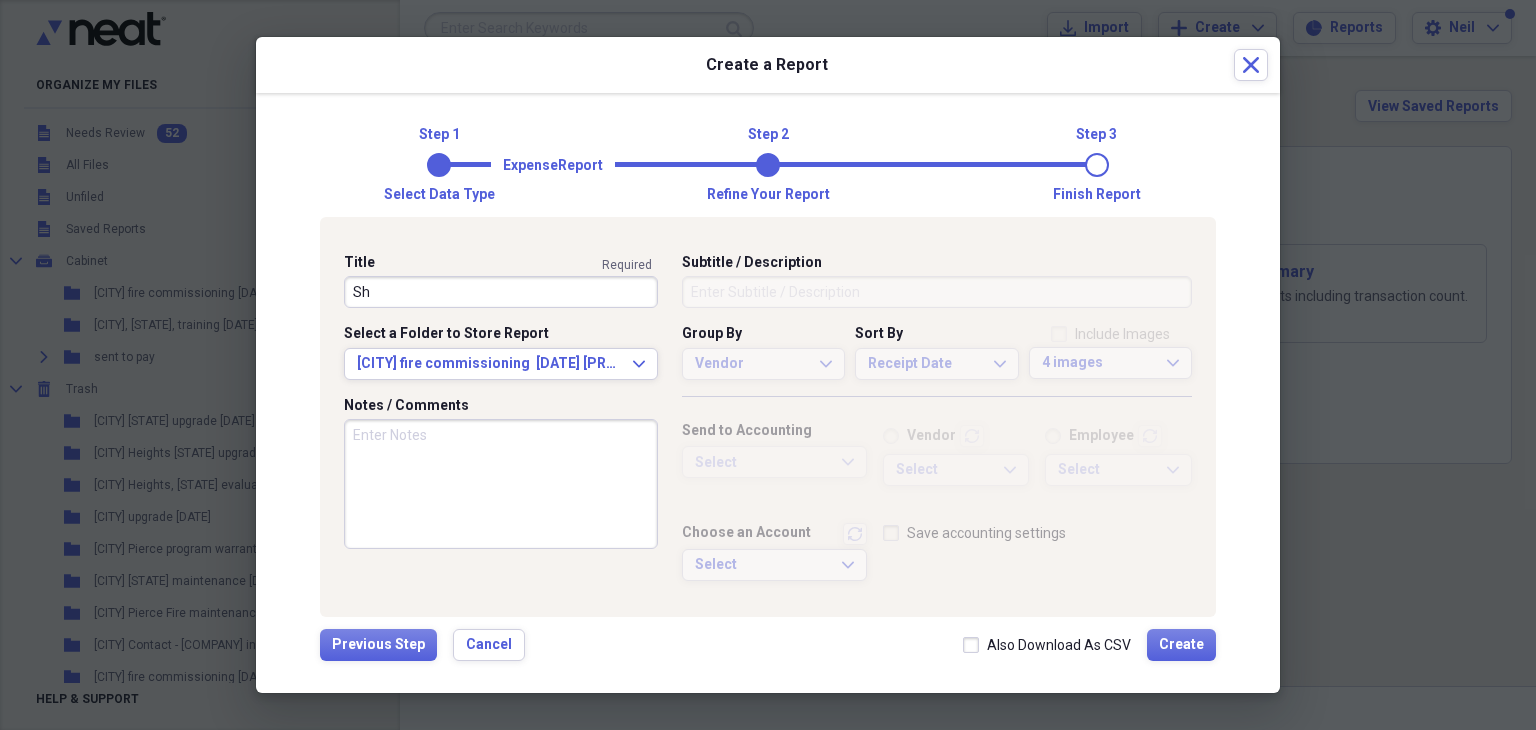 type on "S" 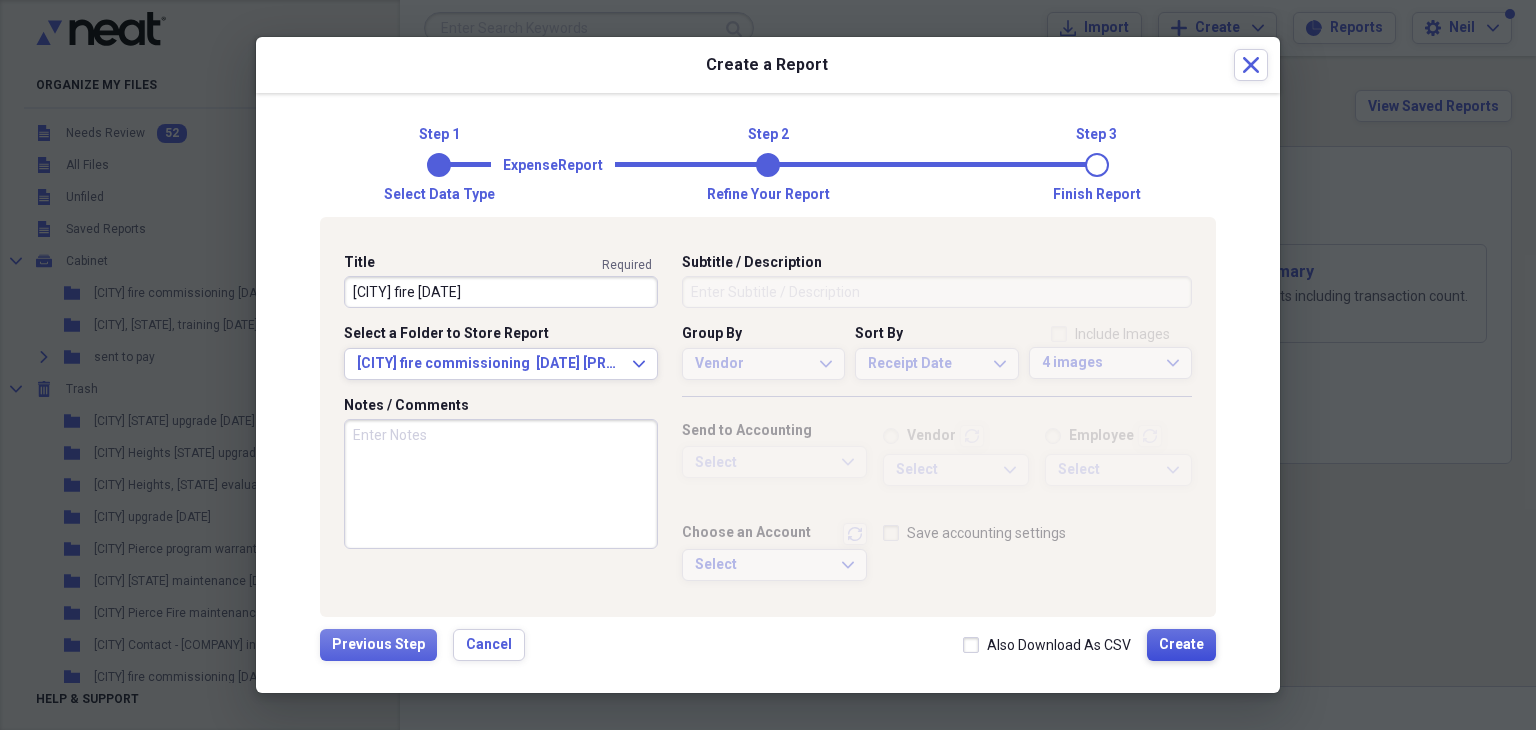type on "[CITY] fire commissioning [DATE]" 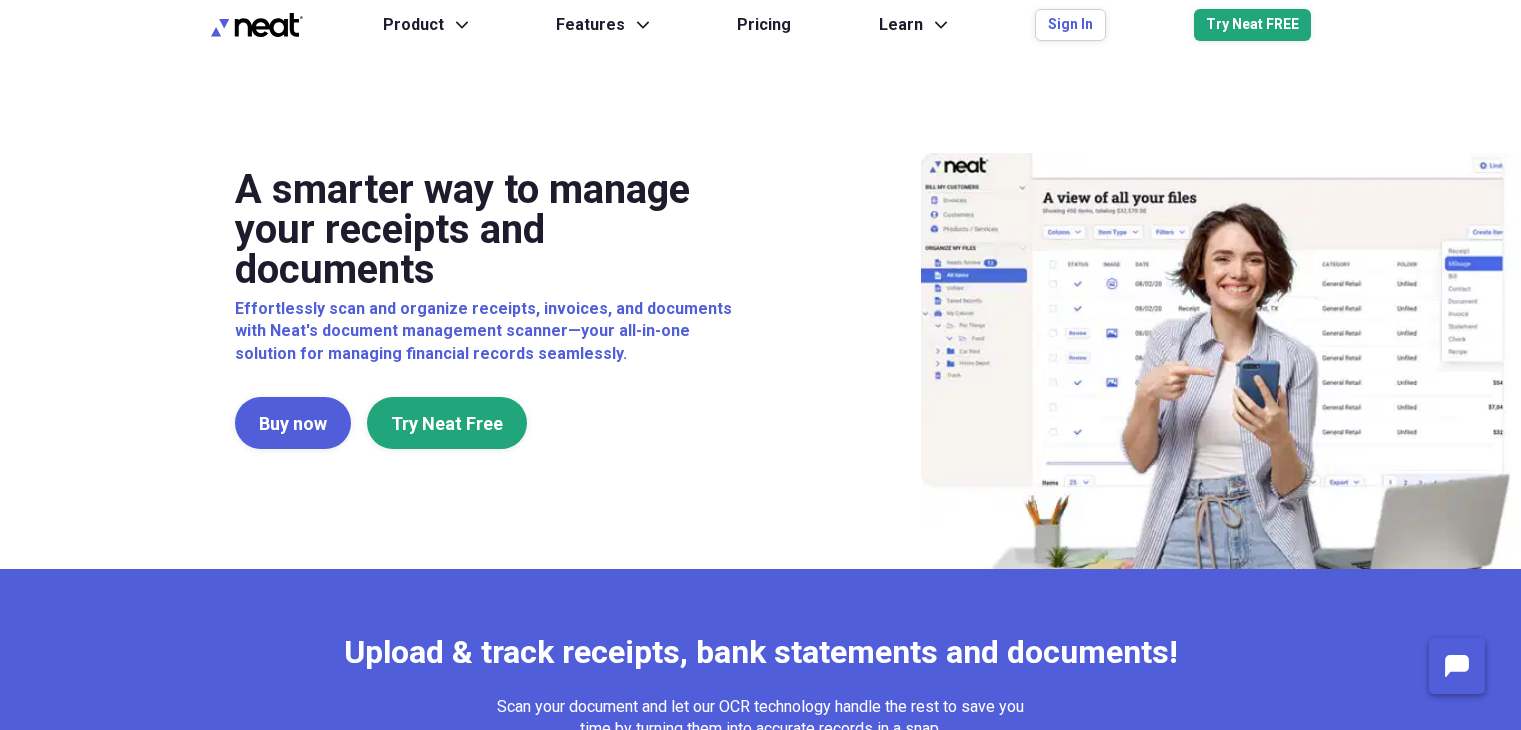 scroll, scrollTop: 0, scrollLeft: 0, axis: both 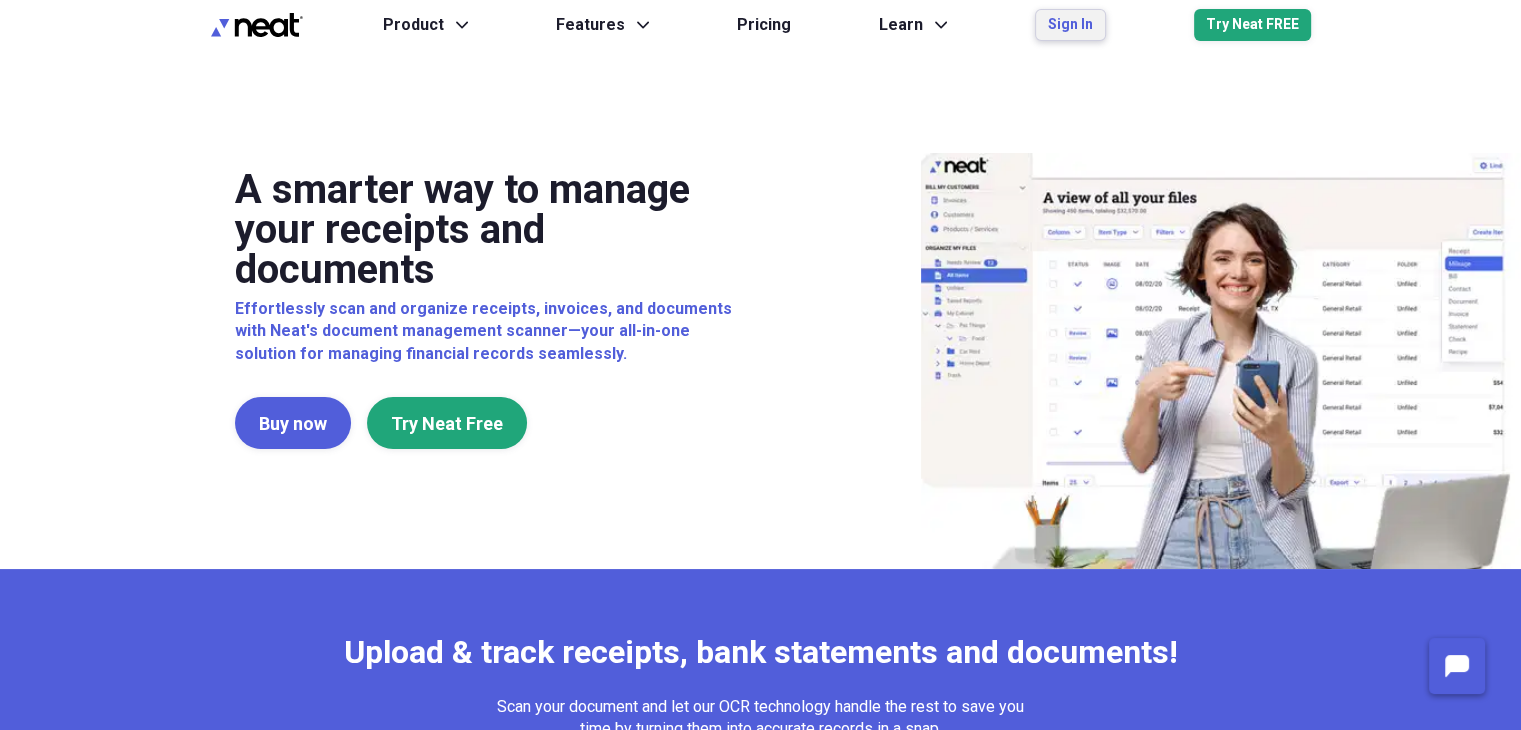 click on "Sign In" at bounding box center (1070, 25) 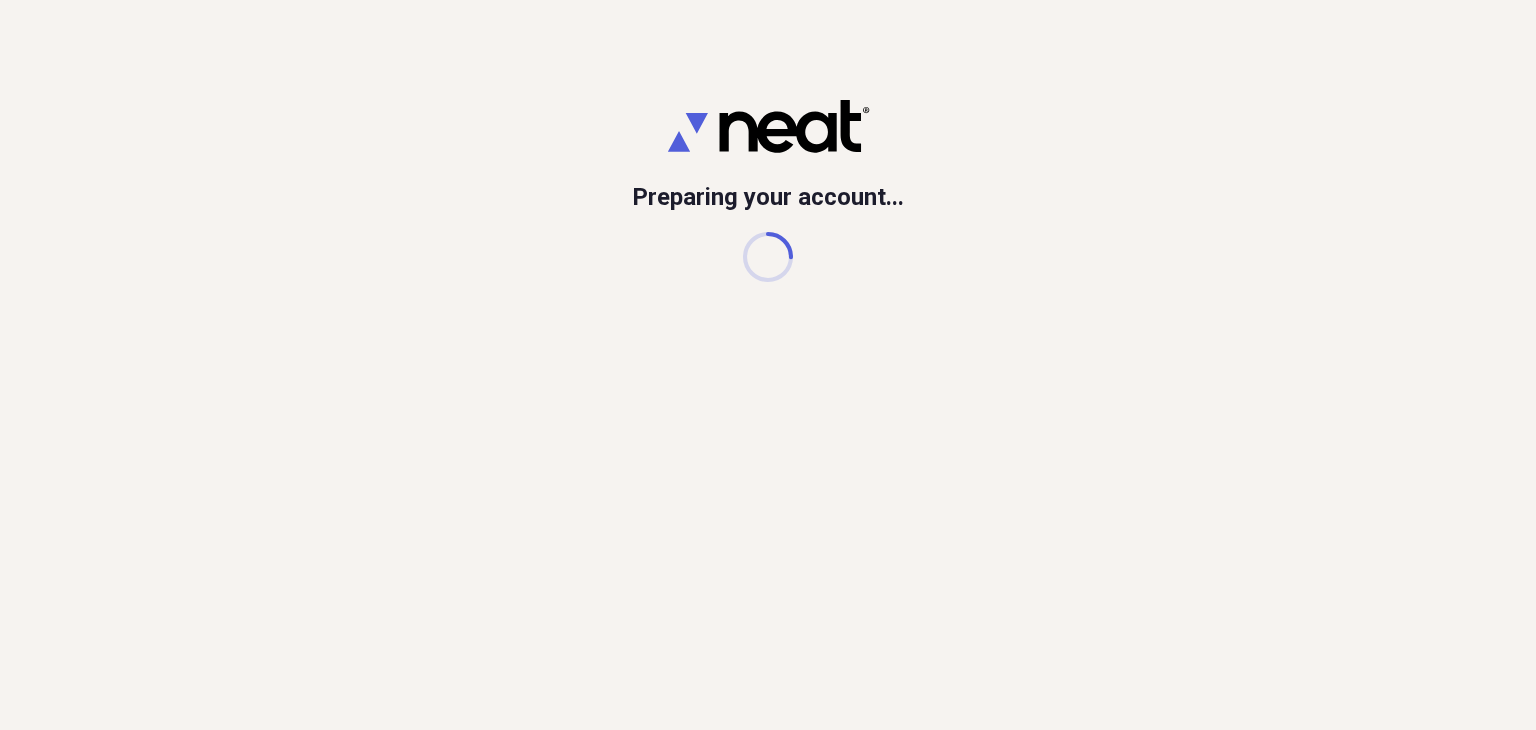 scroll, scrollTop: 0, scrollLeft: 0, axis: both 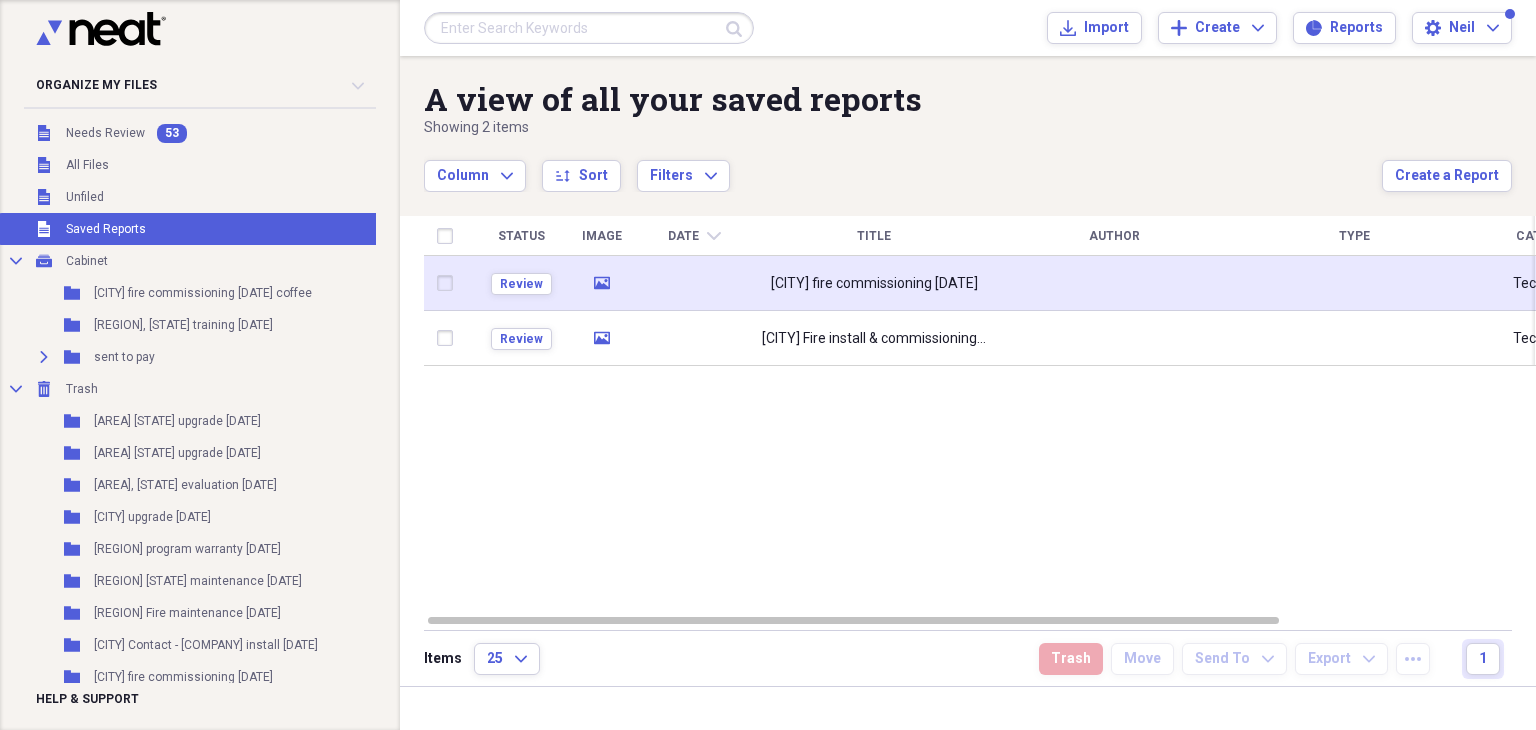 click on "[CITY] fire commissioning [DATE]" at bounding box center (874, 284) 